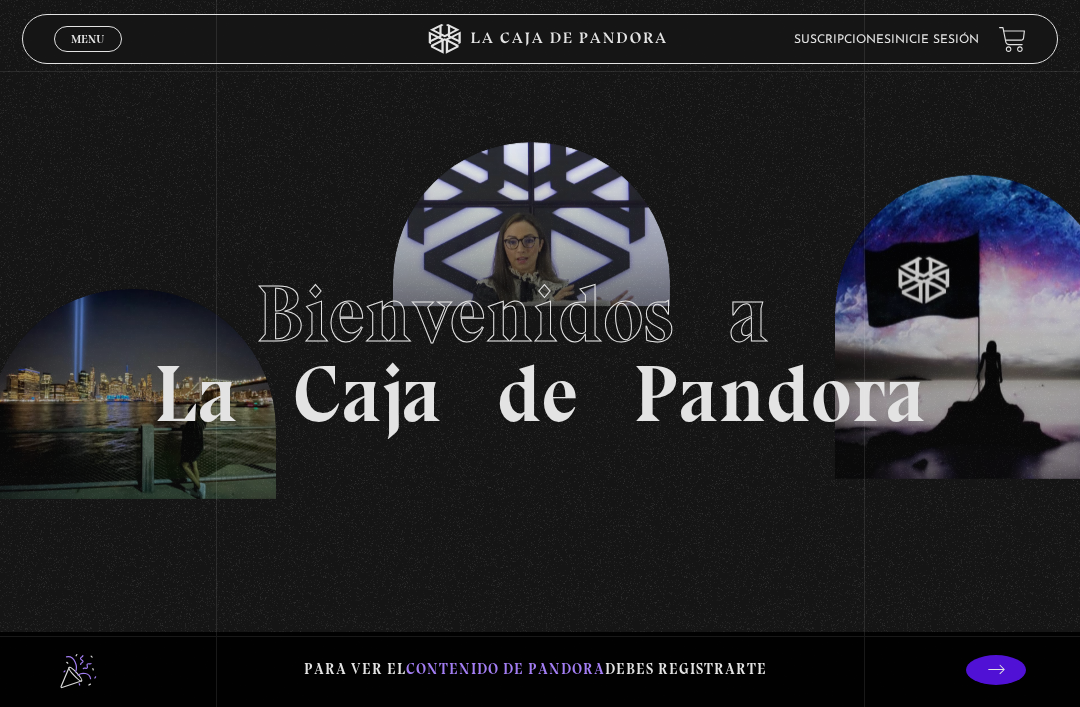 scroll, scrollTop: 0, scrollLeft: 0, axis: both 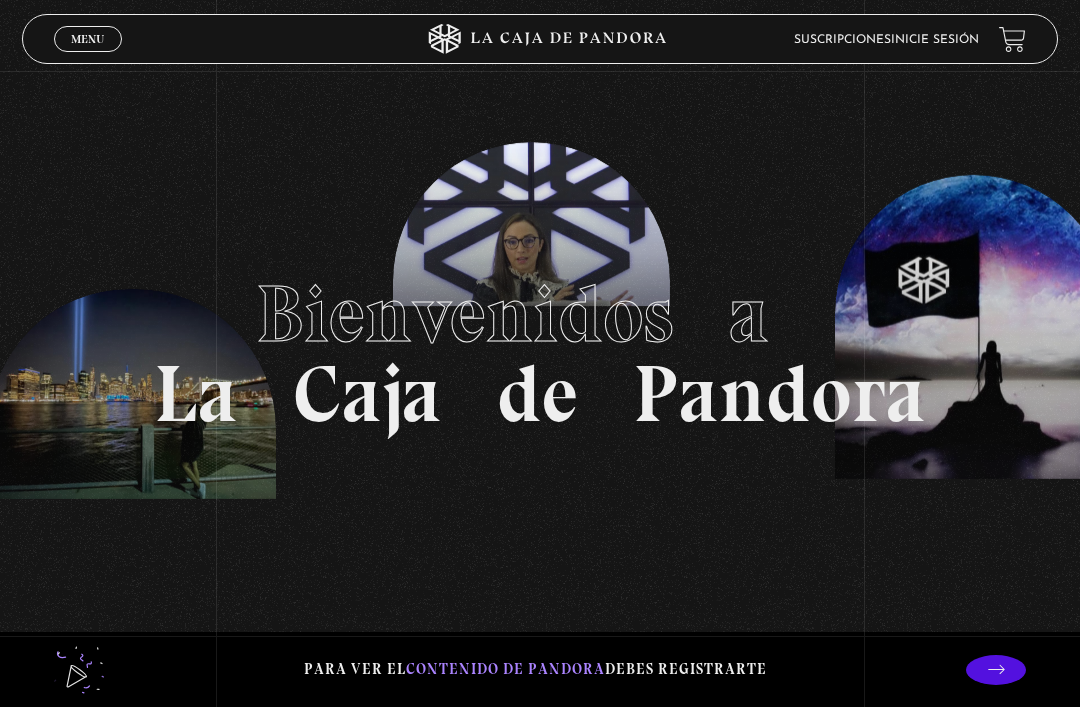 click on "Menu Cerrar" at bounding box center [216, 39] 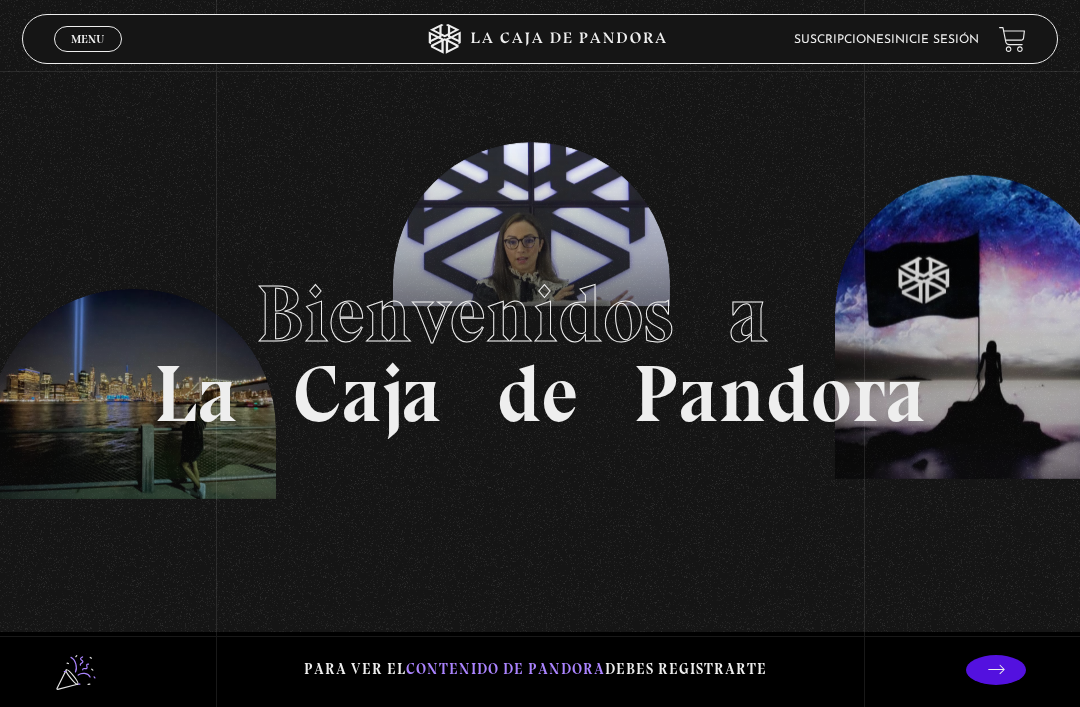 click on "Menu" at bounding box center [87, 39] 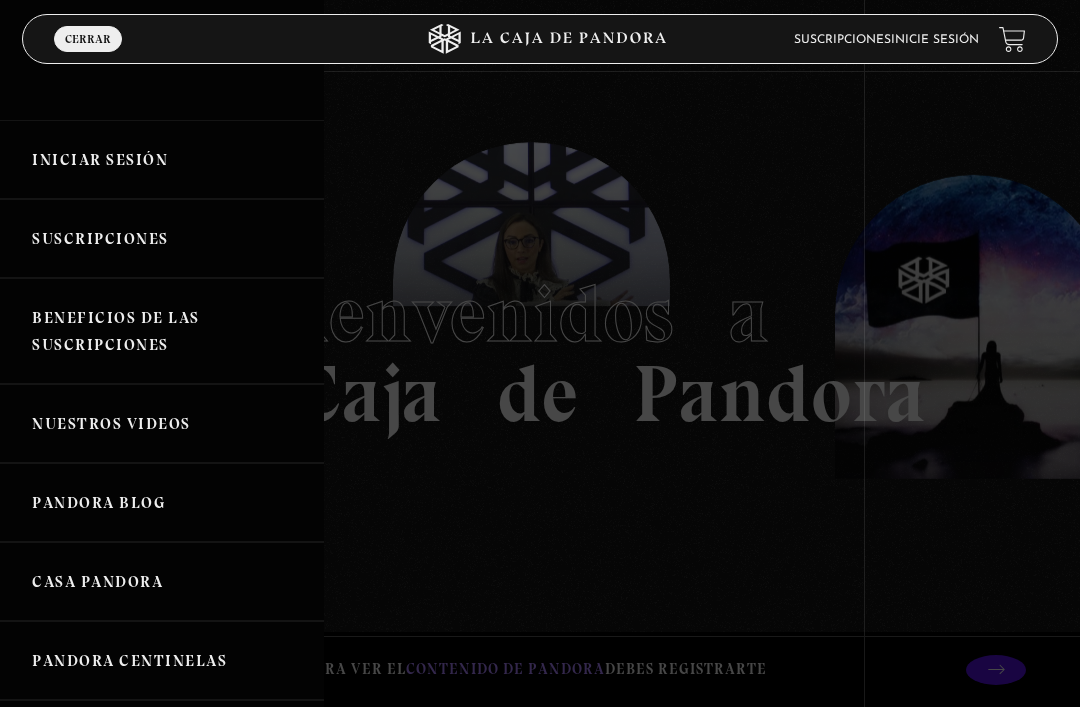 click on "Iniciar Sesión" at bounding box center [162, 159] 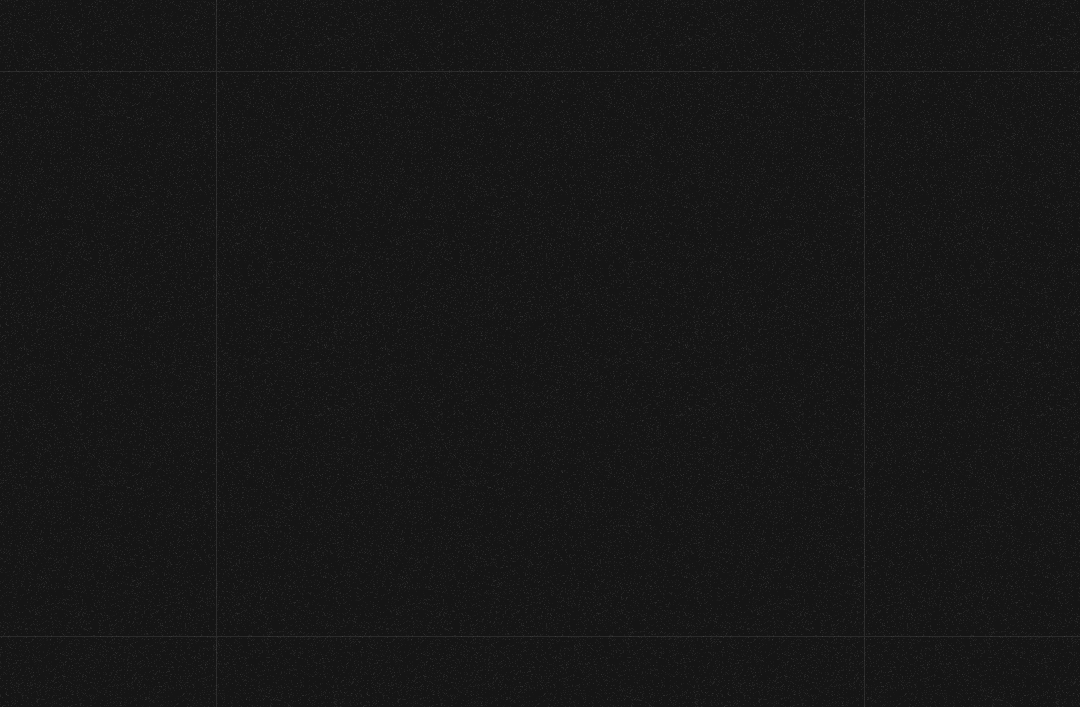 scroll, scrollTop: 0, scrollLeft: 0, axis: both 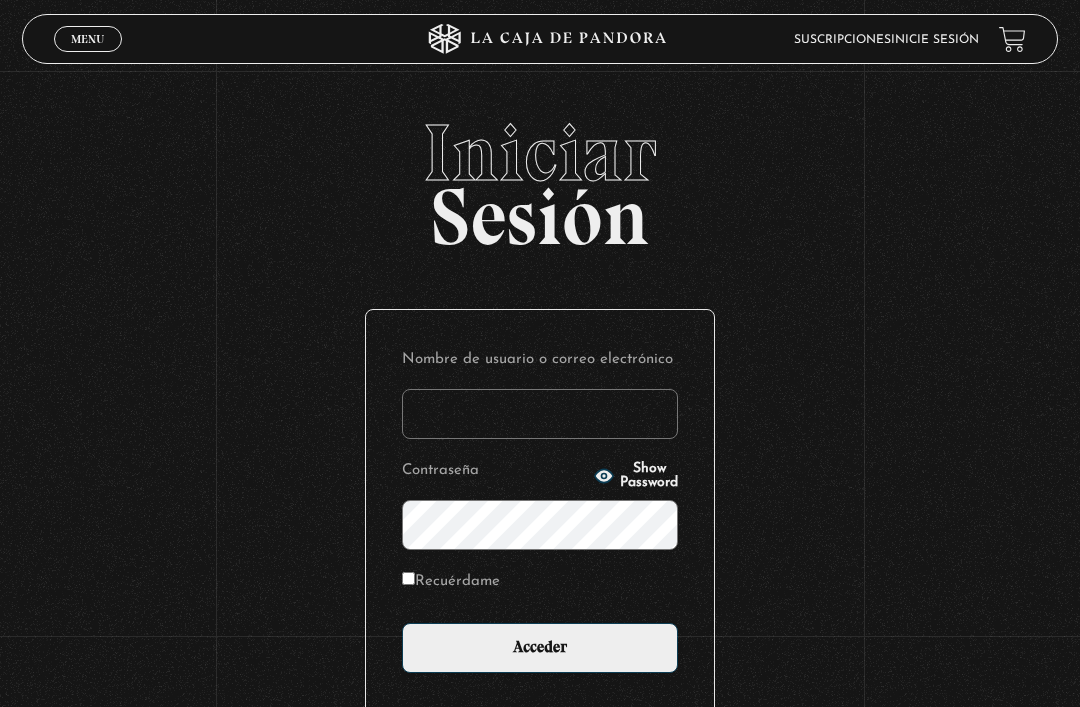 type on "atsc.global" 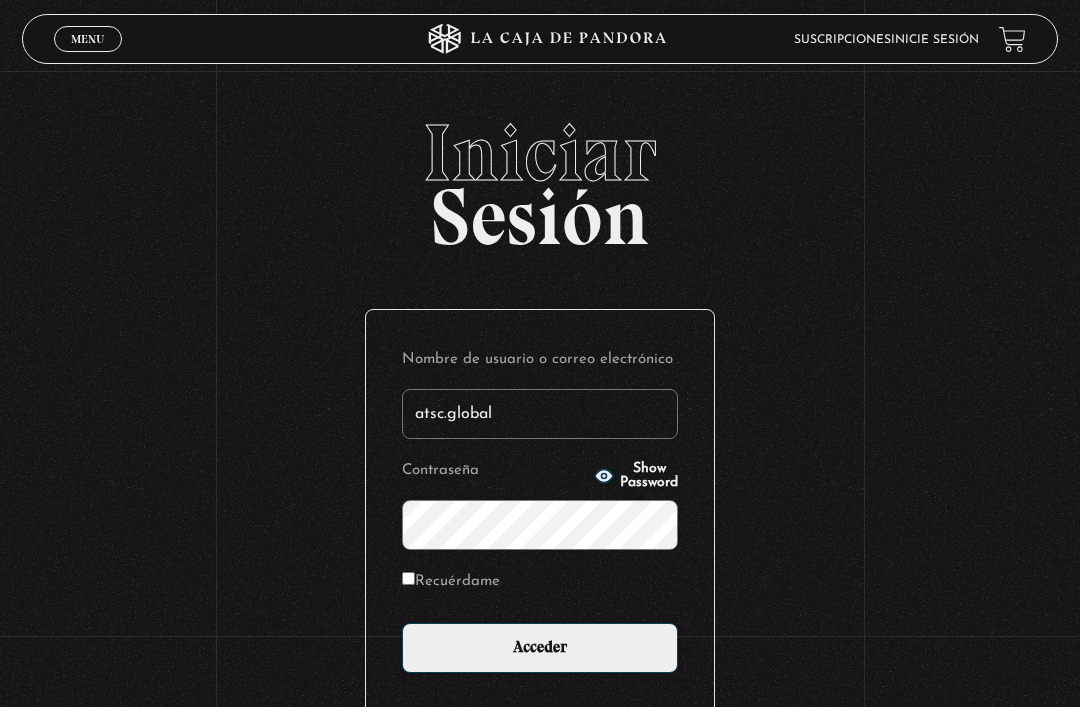 click on "Acceder" at bounding box center [540, 648] 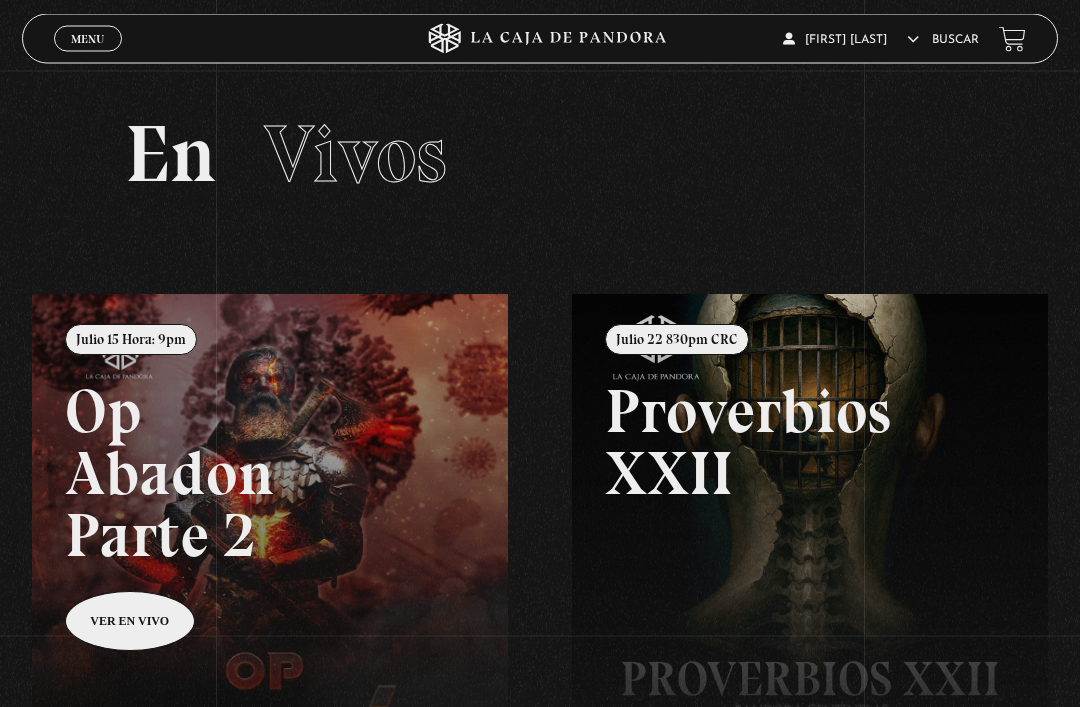 scroll, scrollTop: 0, scrollLeft: 0, axis: both 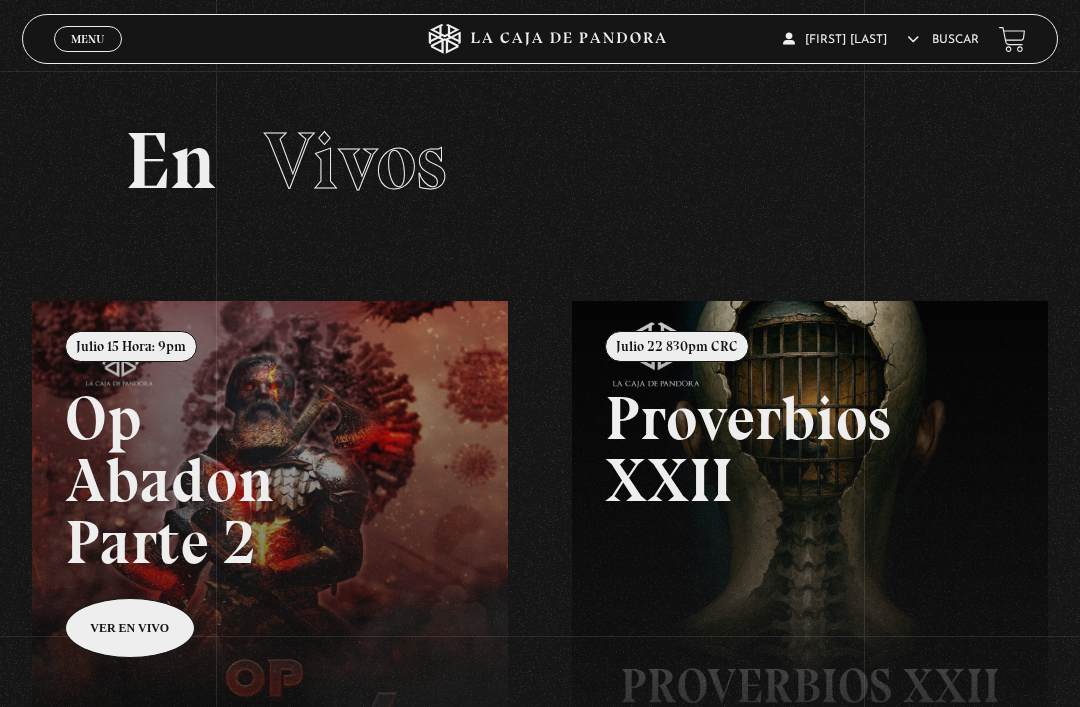 click on "Buscar" at bounding box center (955, 40) 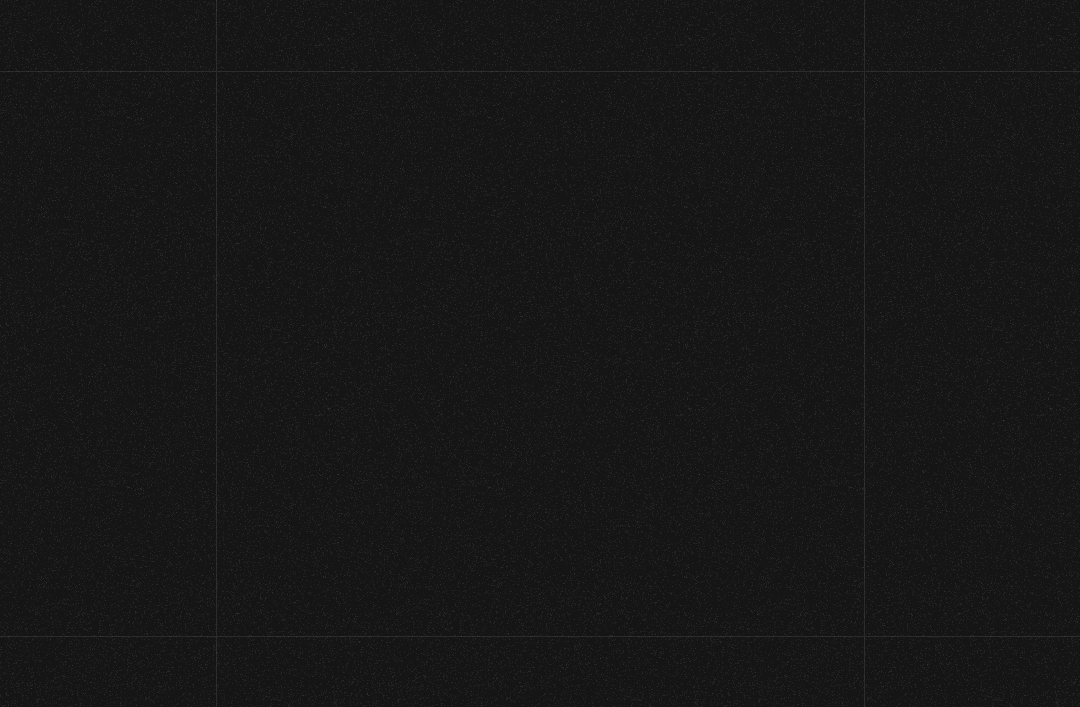scroll, scrollTop: 0, scrollLeft: 0, axis: both 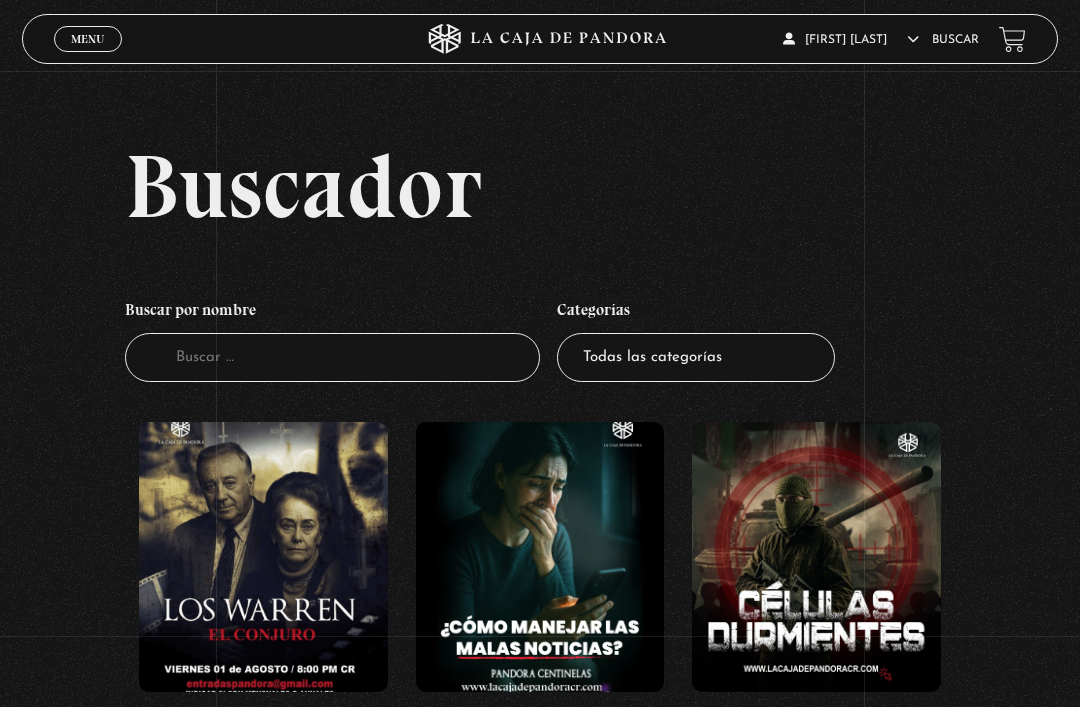 click at bounding box center [263, 557] 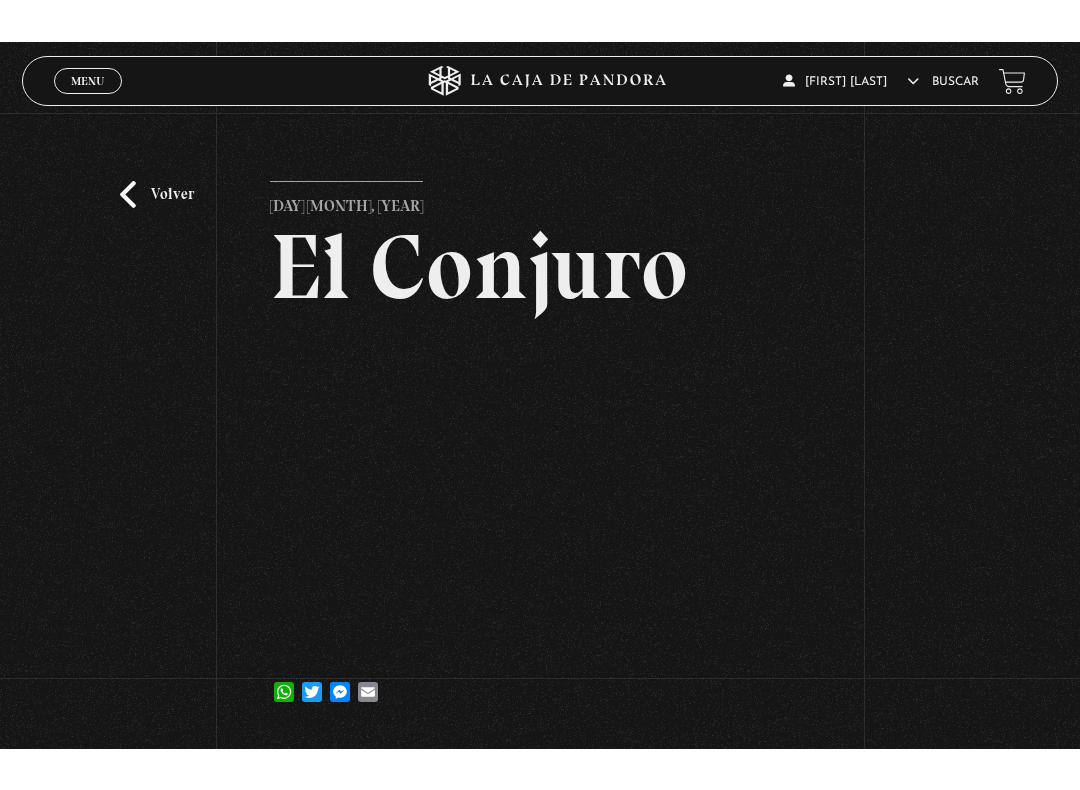 scroll, scrollTop: 20, scrollLeft: 0, axis: vertical 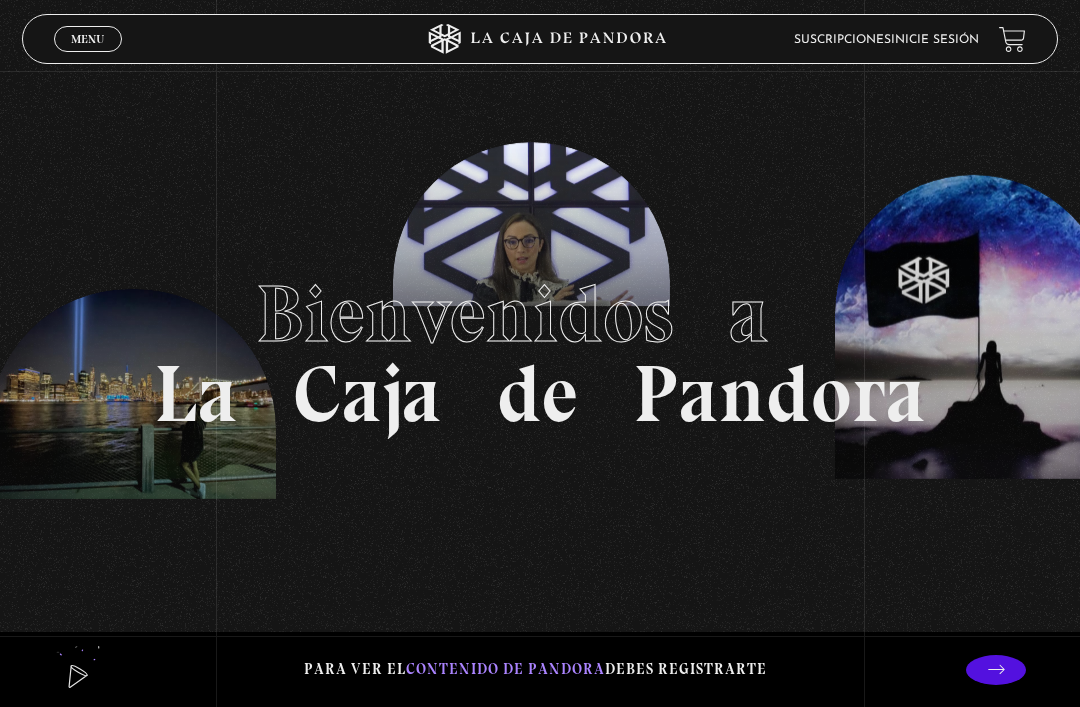 click on "Menu" at bounding box center [87, 39] 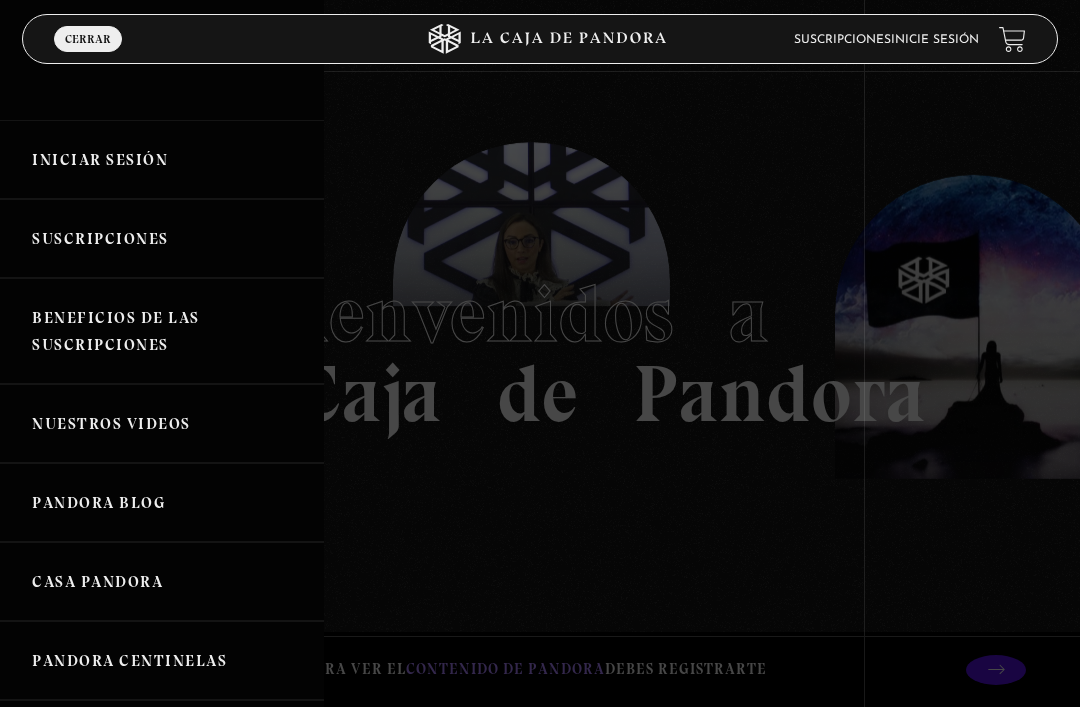 click on "Iniciar Sesión" at bounding box center [162, 159] 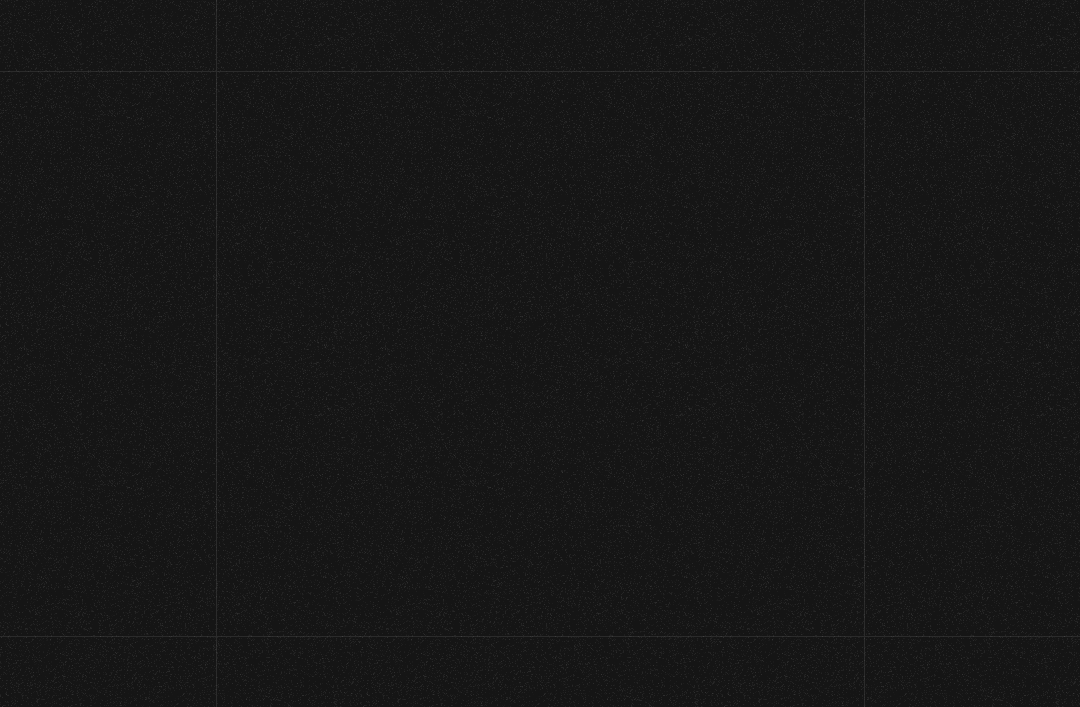 scroll, scrollTop: 0, scrollLeft: 0, axis: both 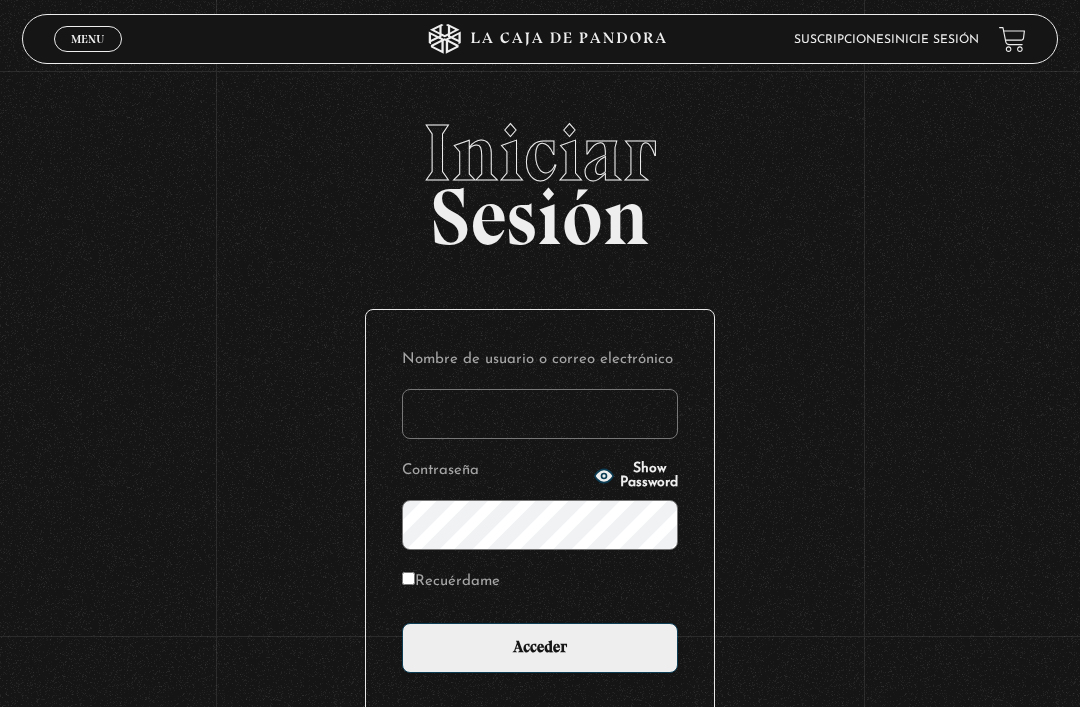 type on "atsc.global" 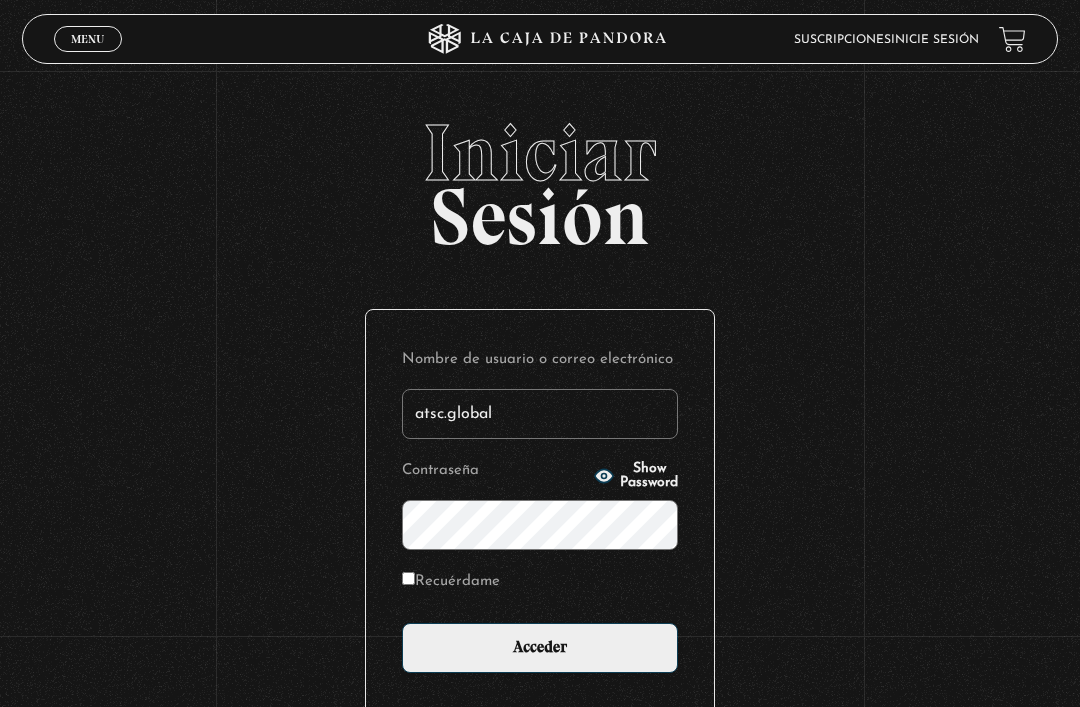 click on "Acceder" at bounding box center (540, 648) 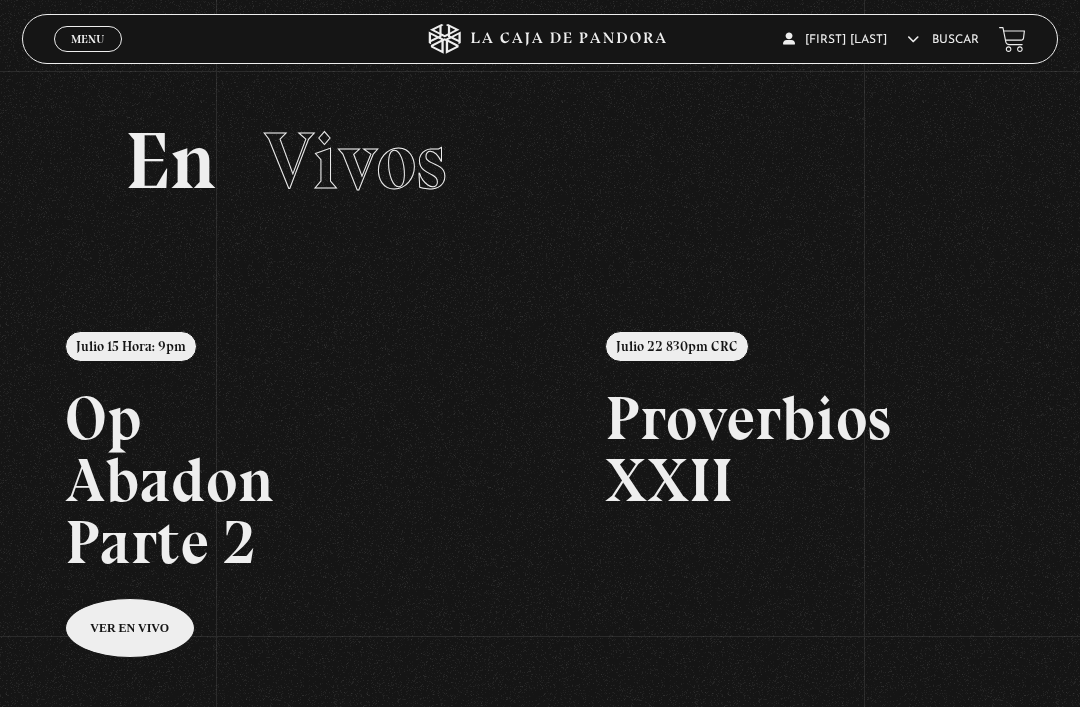 scroll, scrollTop: 6, scrollLeft: 0, axis: vertical 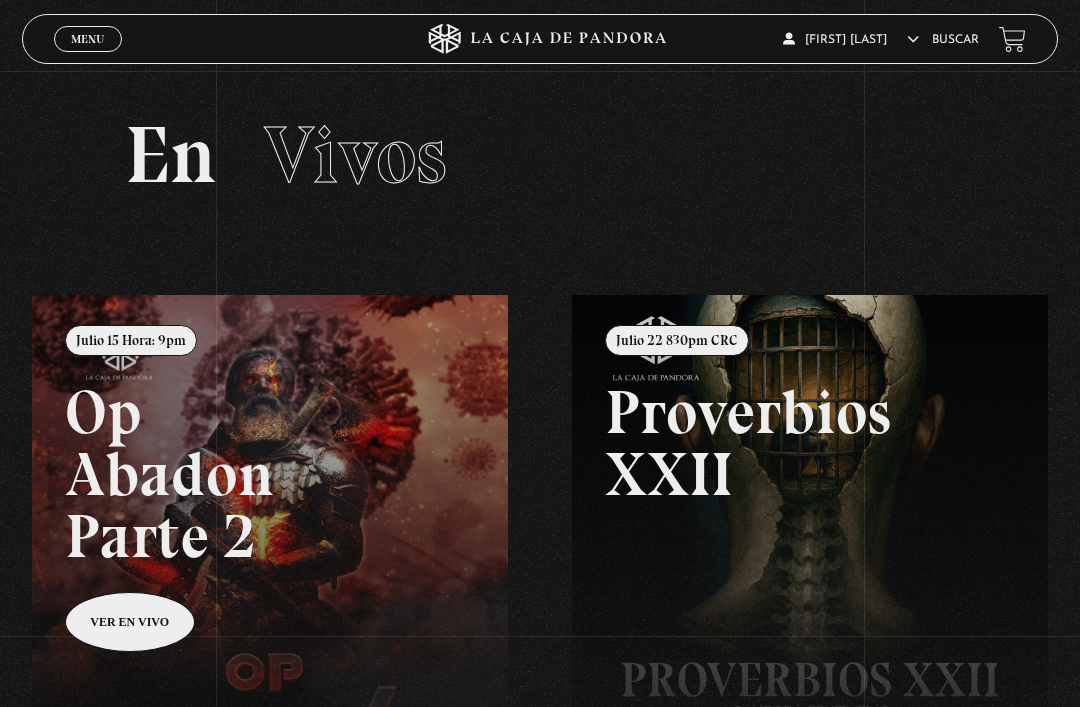 click on "Buscar" at bounding box center [955, 40] 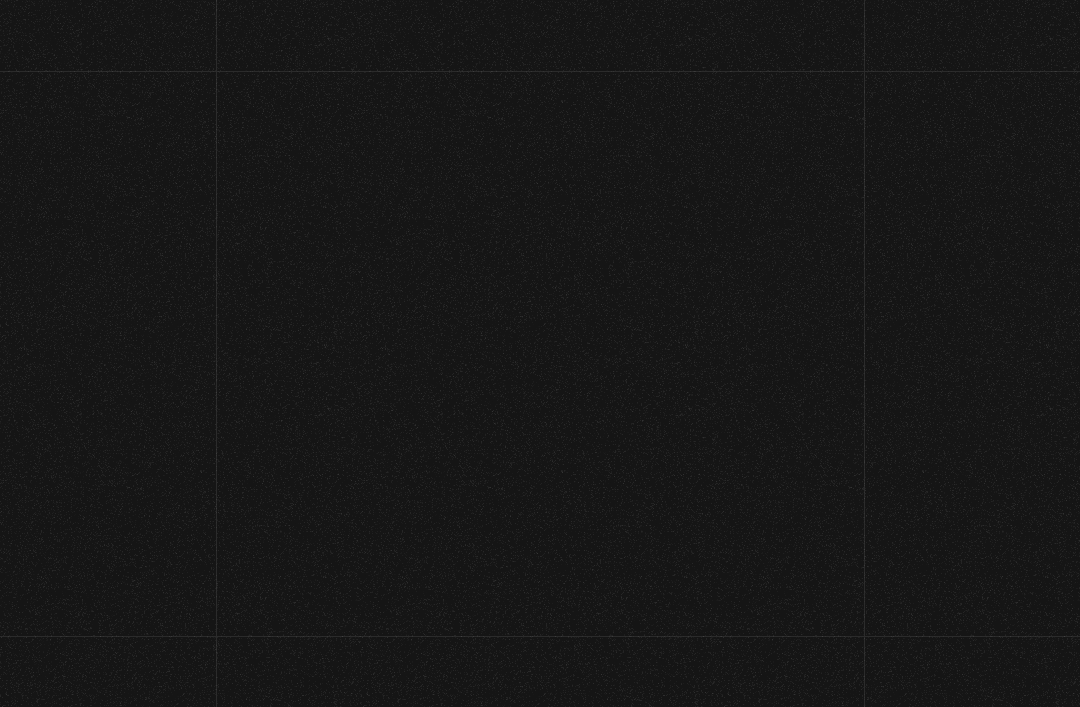 scroll, scrollTop: 0, scrollLeft: 0, axis: both 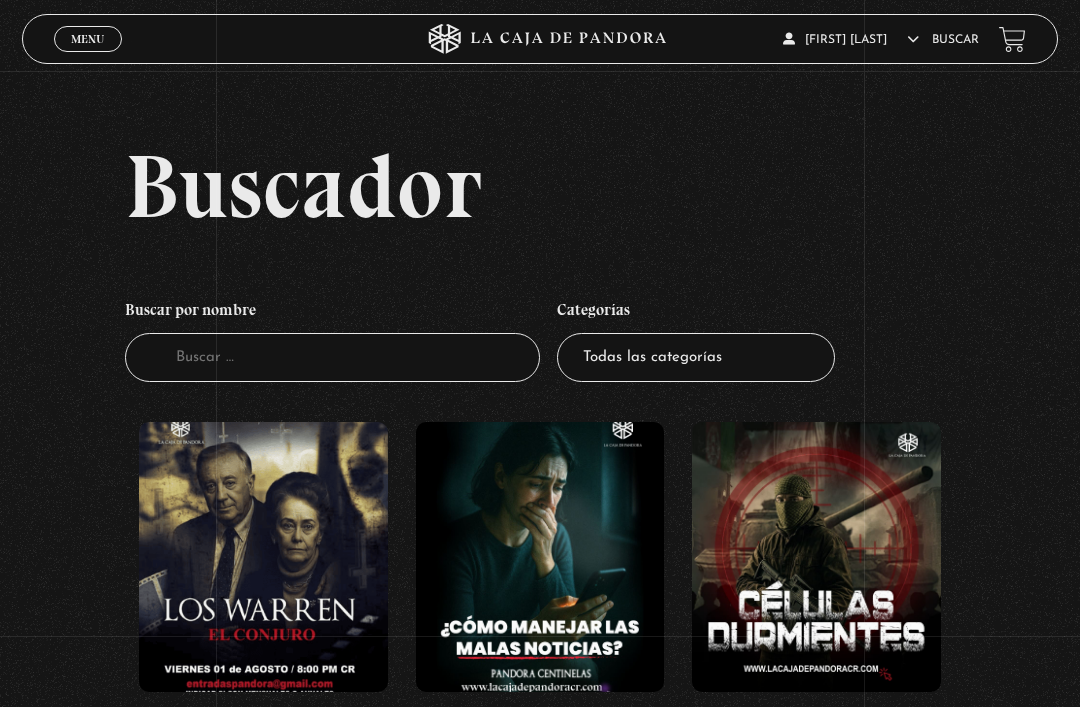 click at bounding box center [263, 557] 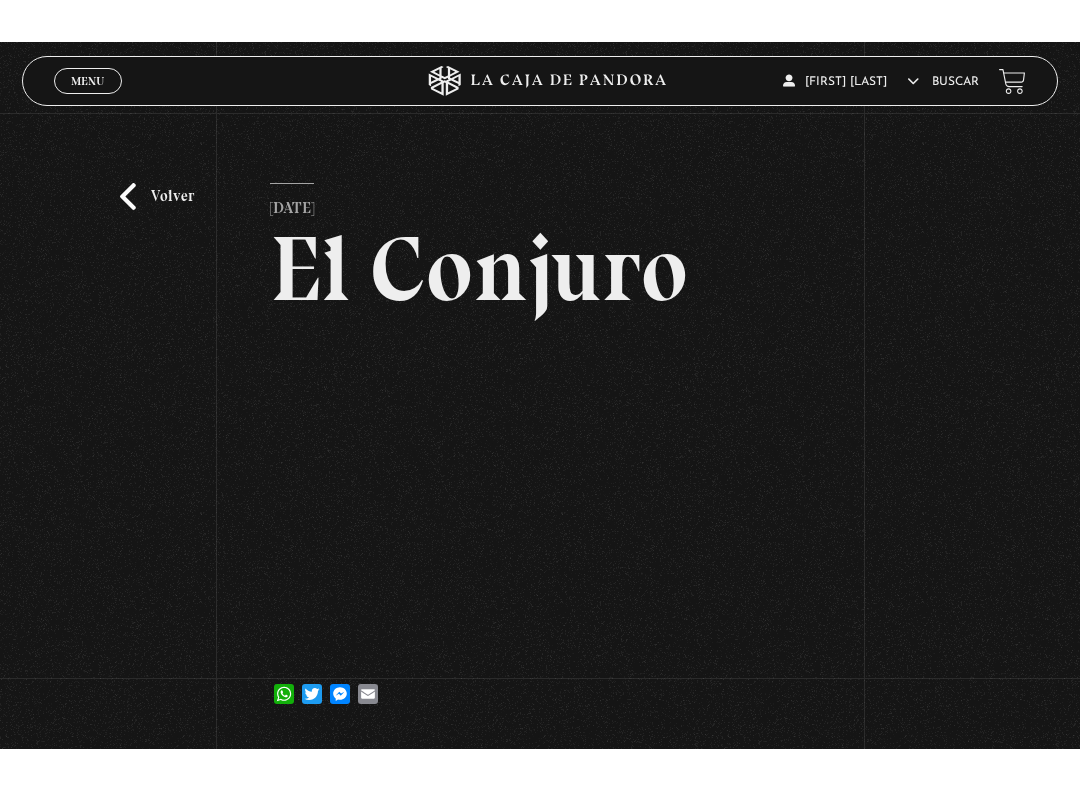 scroll, scrollTop: 20, scrollLeft: 0, axis: vertical 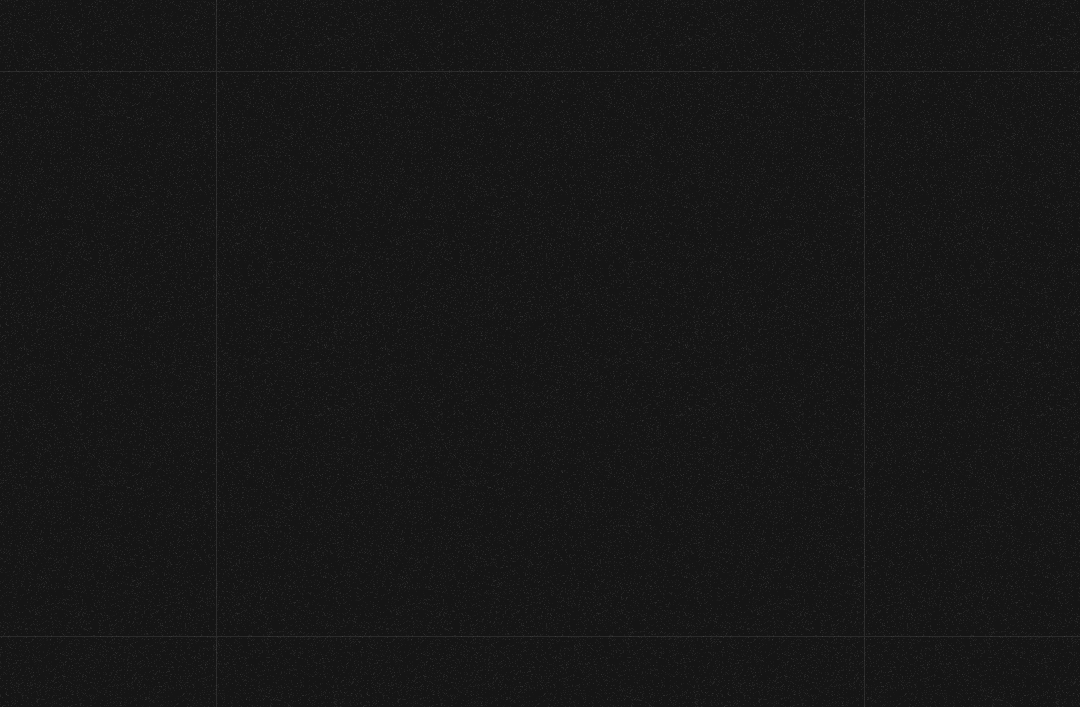 click on "Este contenido  es protegido
Para acceder debe obtener una suscripción paga:
Obtener una suscripción
ó si ya tiene una:
Iniciar Sesión" at bounding box center [540, 178] 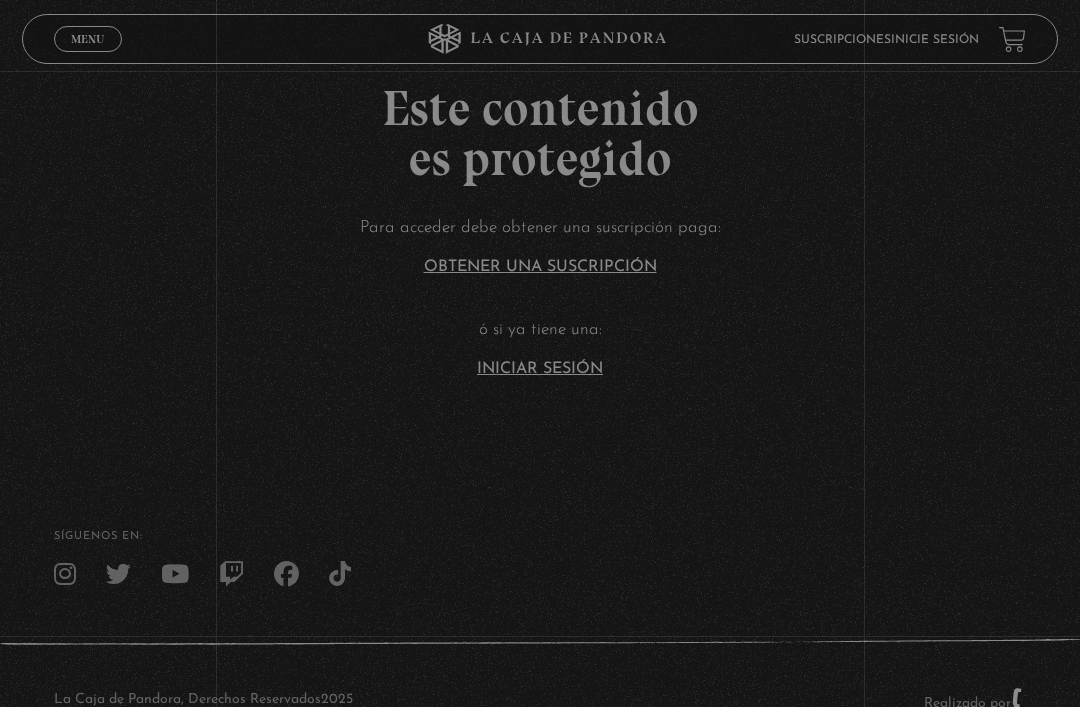 click on "Este contenido  es protegido
Para acceder debe obtener una suscripción paga:
Obtener una suscripción
ó si ya tiene una:
Iniciar Sesión" at bounding box center [540, 178] 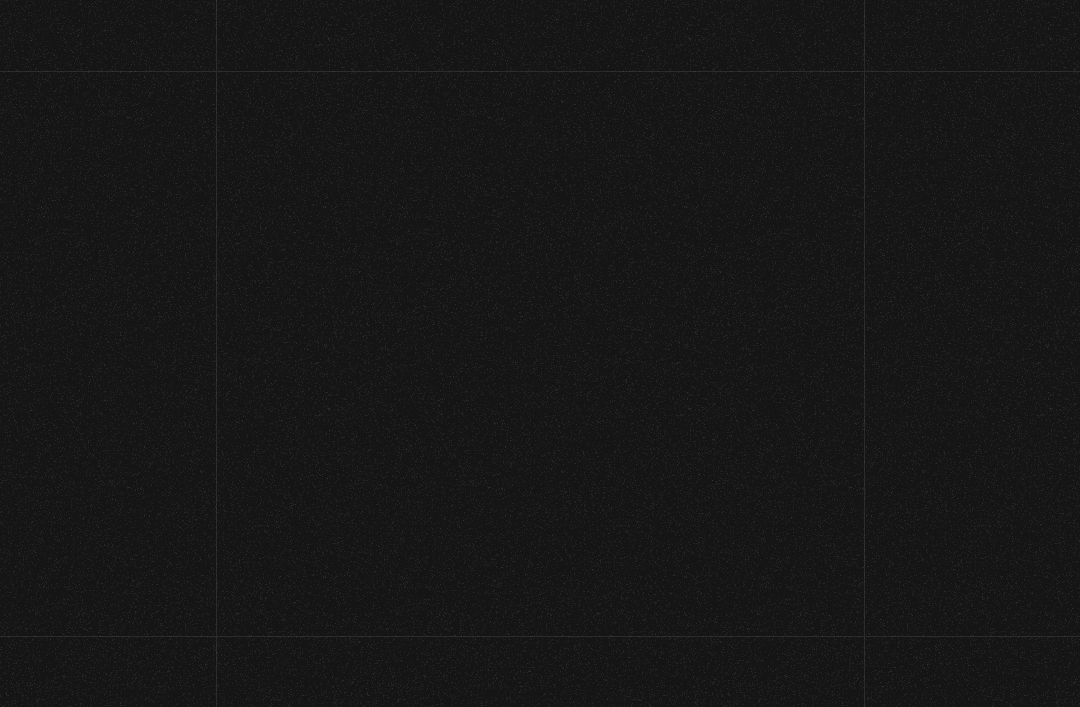 scroll, scrollTop: 123, scrollLeft: 0, axis: vertical 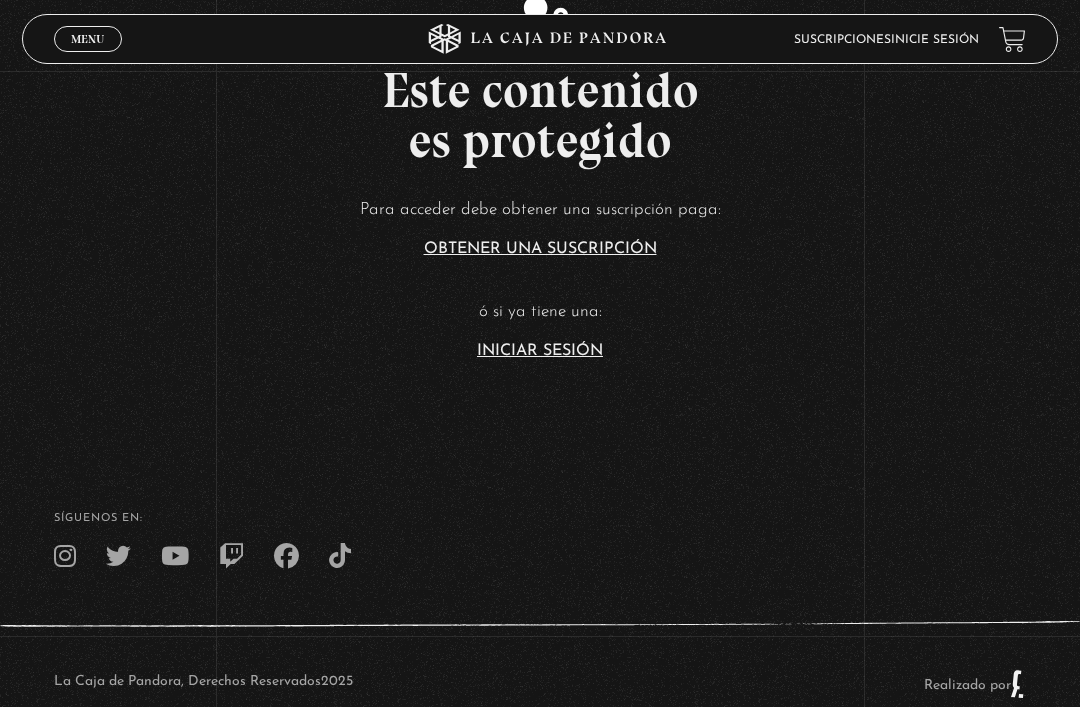 click on "Iniciar Sesión" at bounding box center [540, 351] 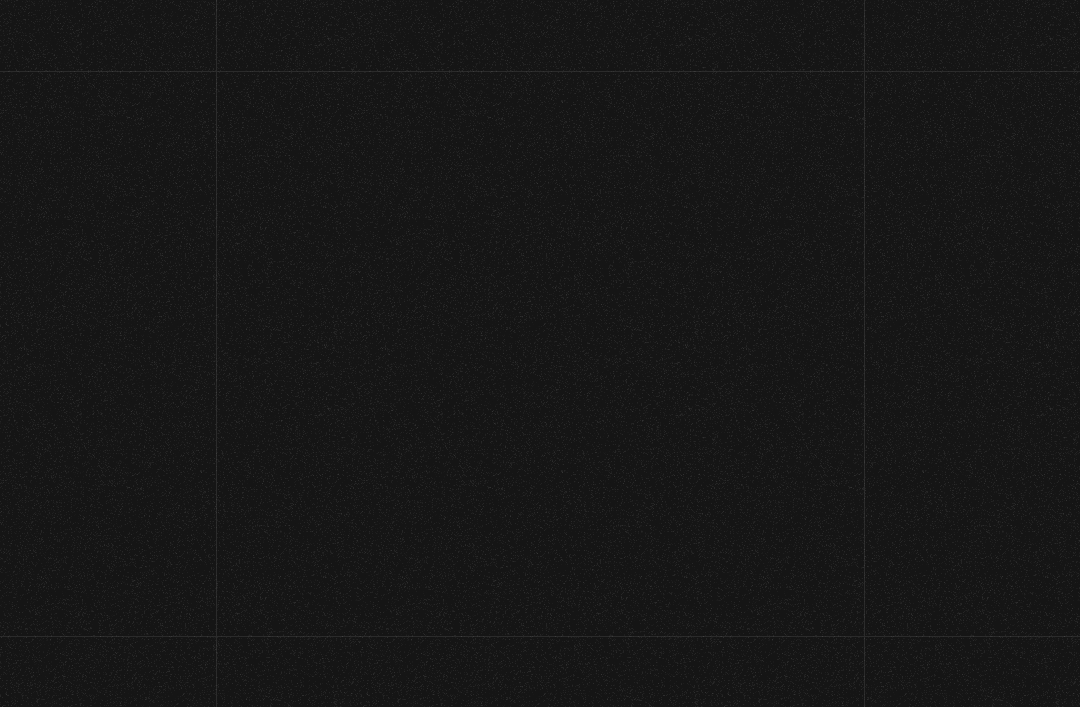 scroll, scrollTop: 0, scrollLeft: 0, axis: both 